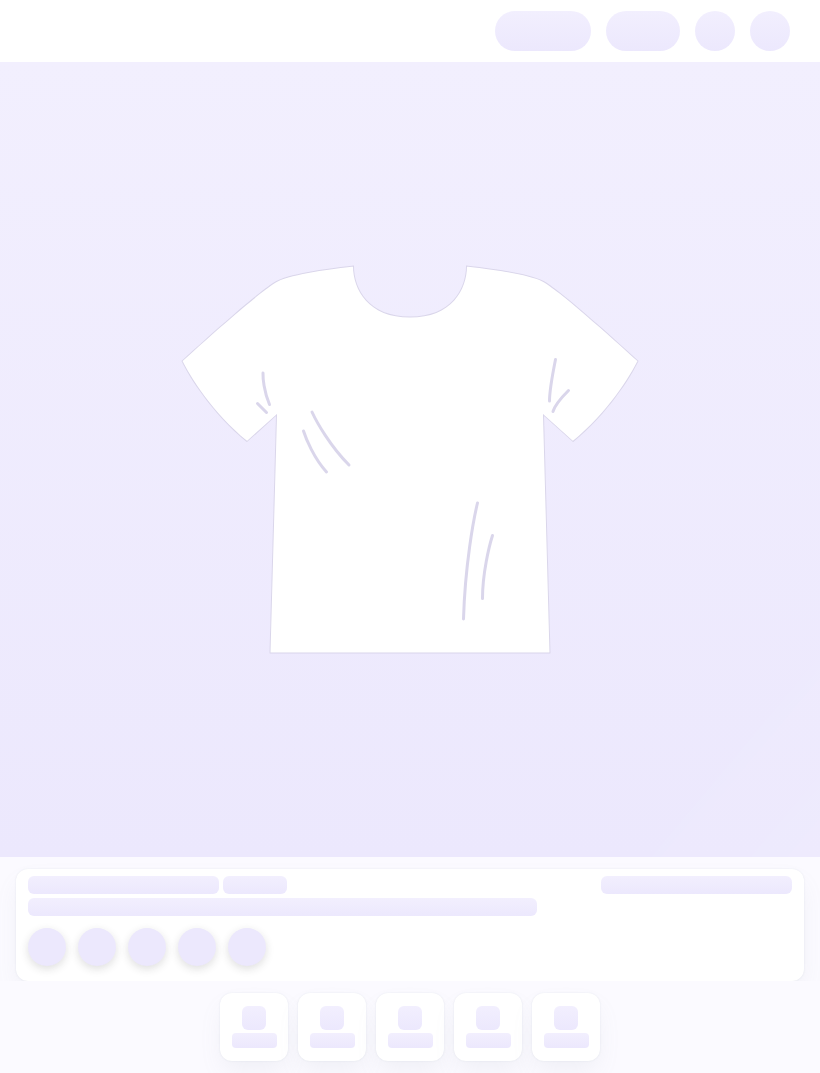 scroll, scrollTop: 0, scrollLeft: 0, axis: both 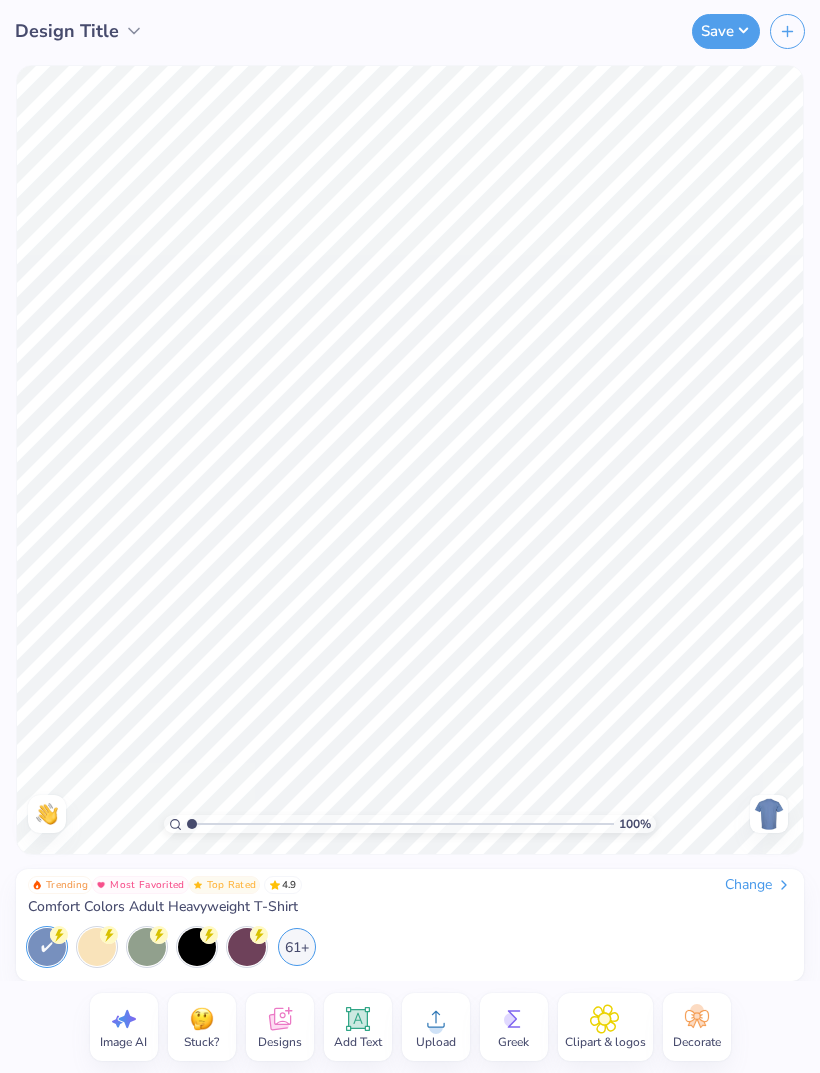 click on "Change" at bounding box center [758, 885] 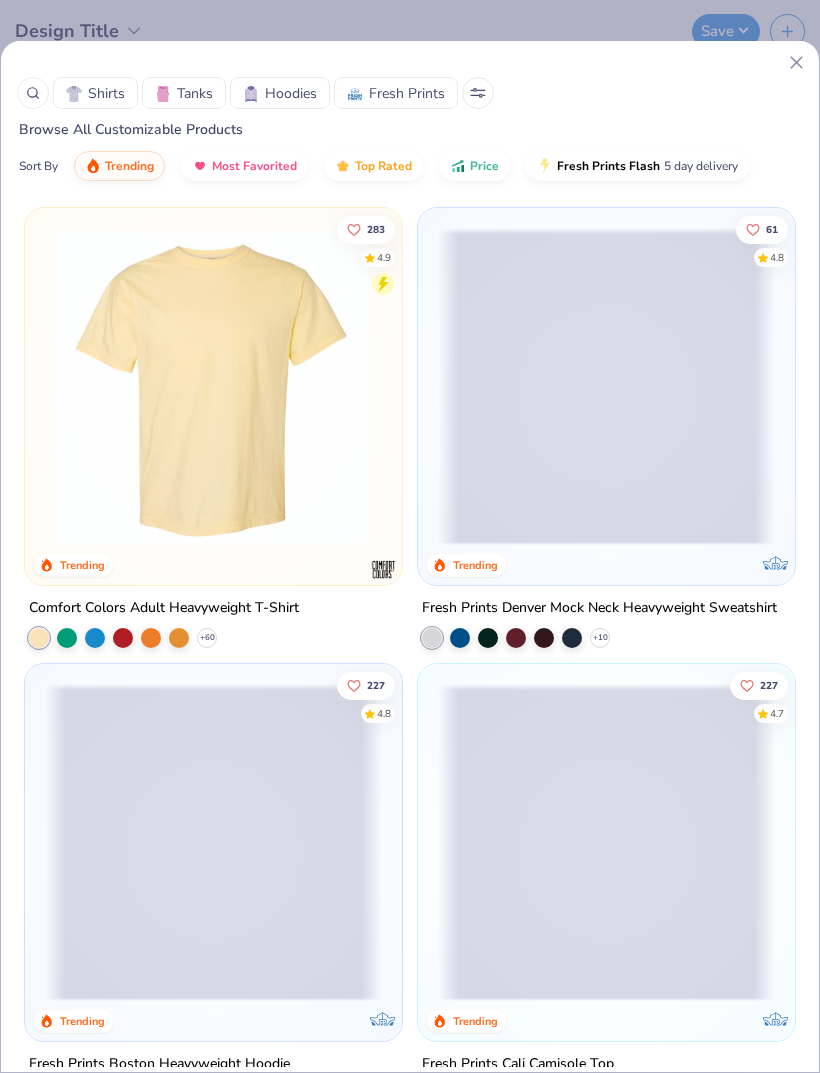click on "Hoodies" at bounding box center (291, 93) 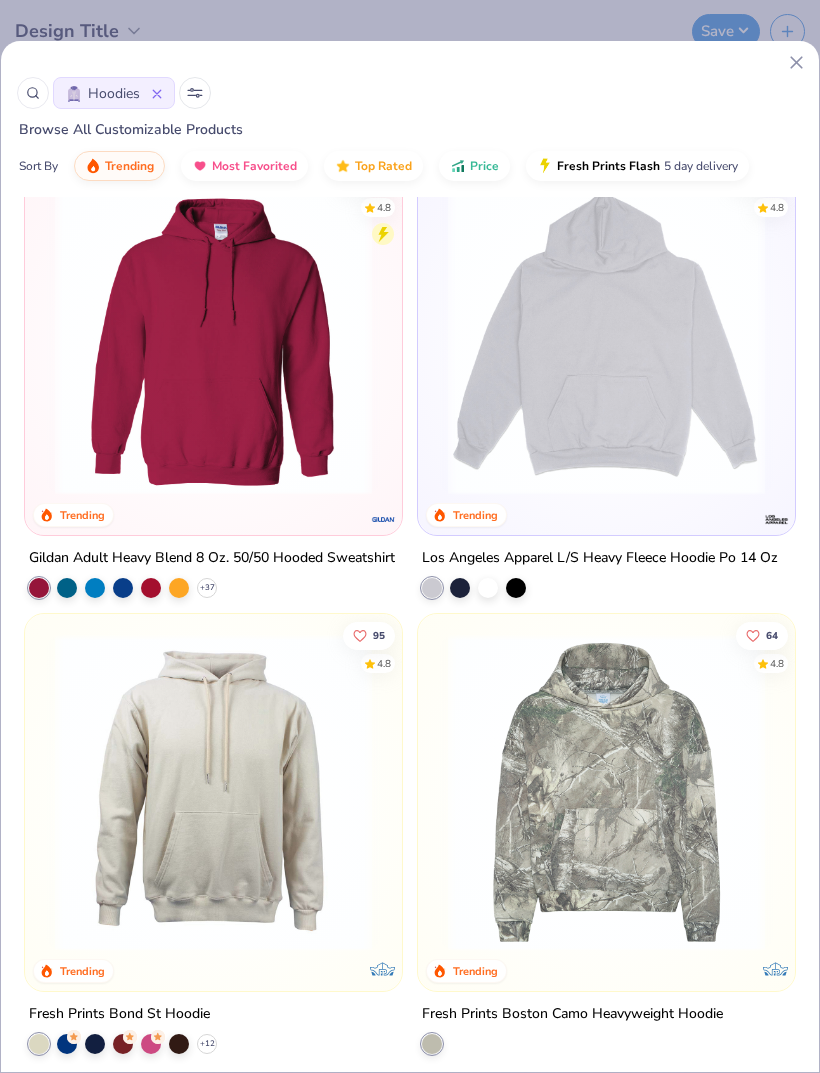 scroll, scrollTop: 507, scrollLeft: 0, axis: vertical 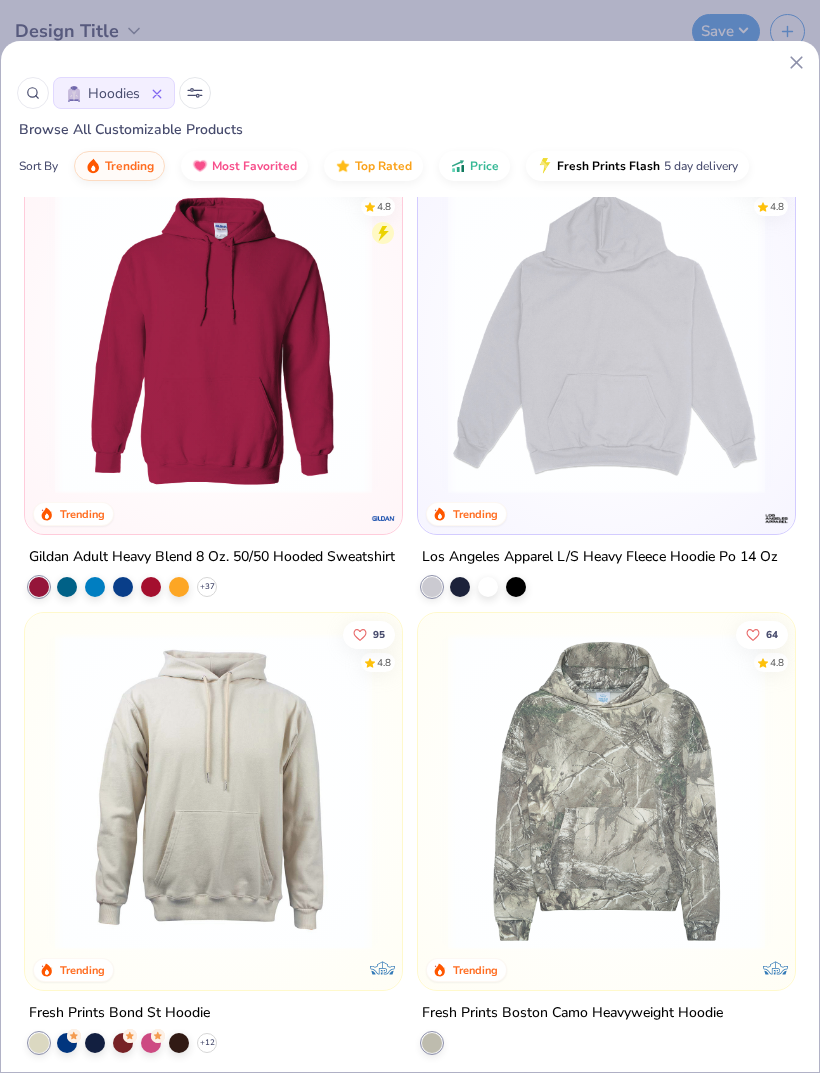 click at bounding box center [516, 587] 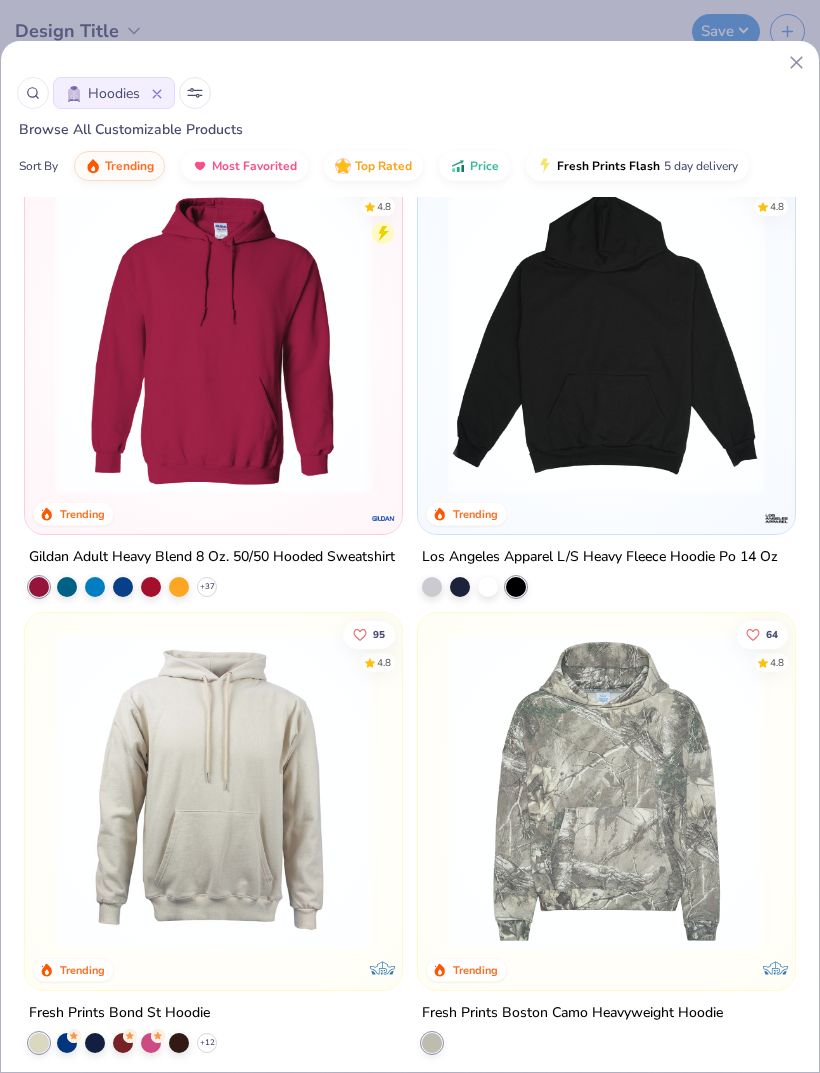 click at bounding box center [606, 335] 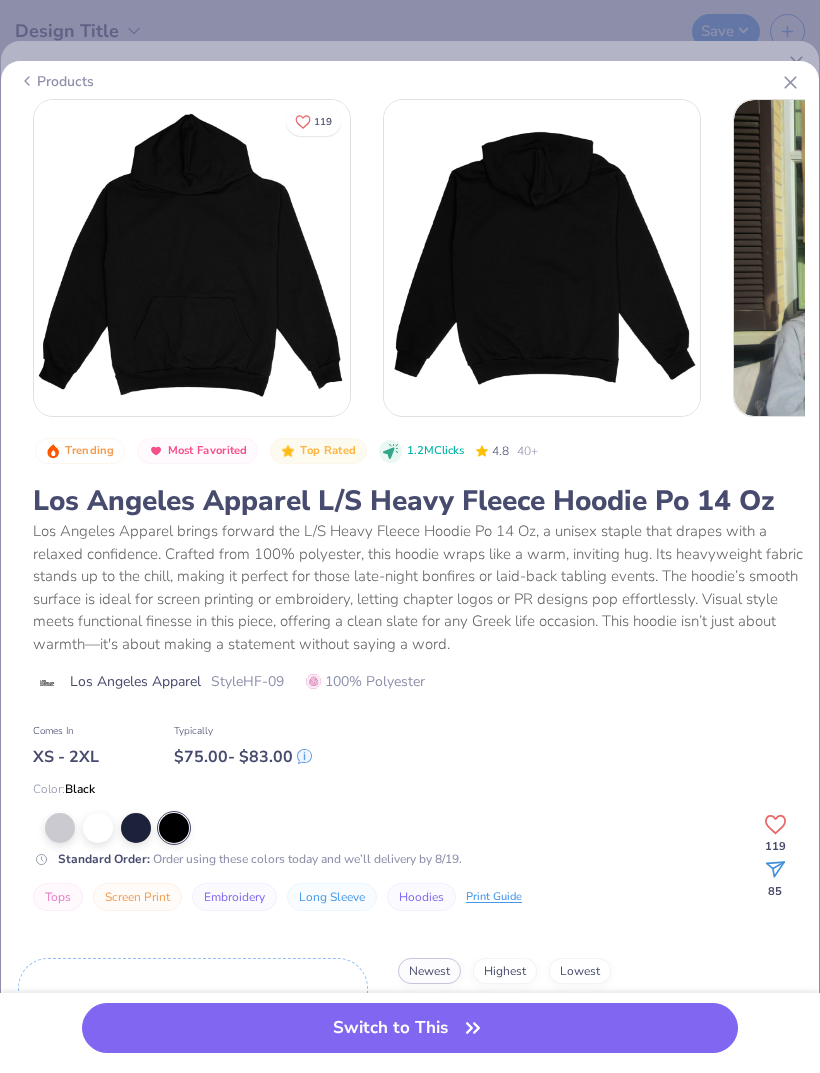 click at bounding box center (192, 258) 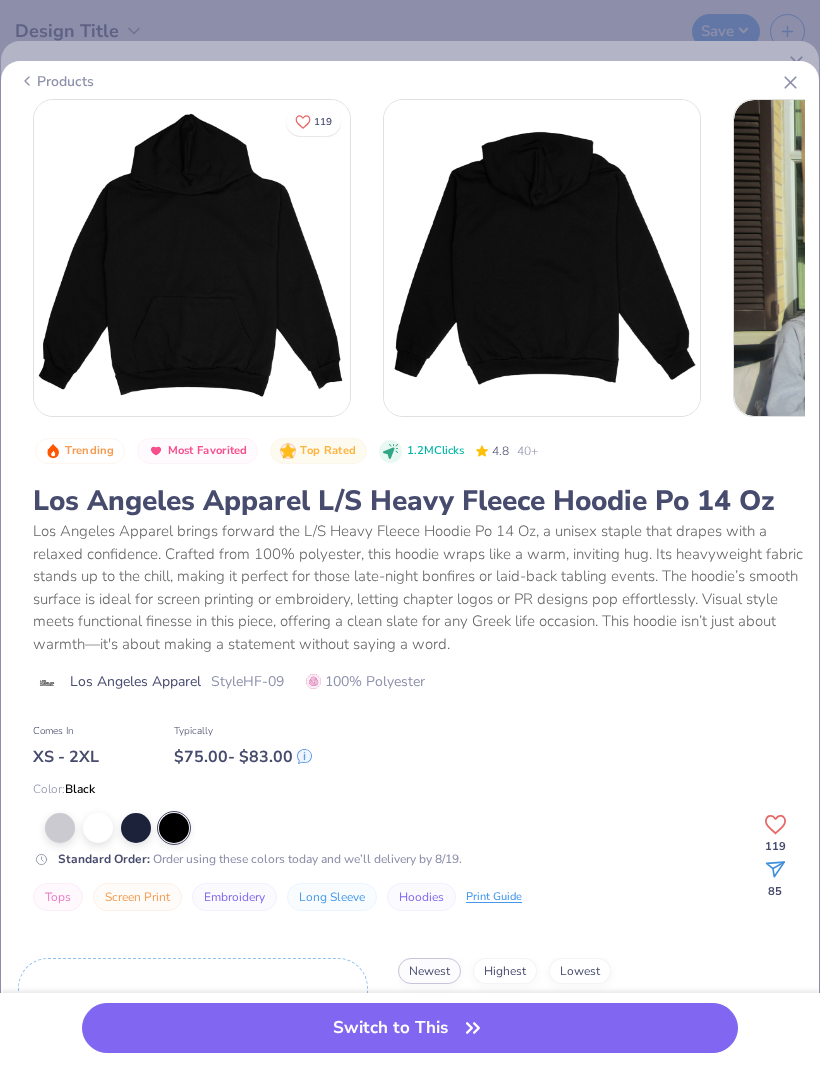 click 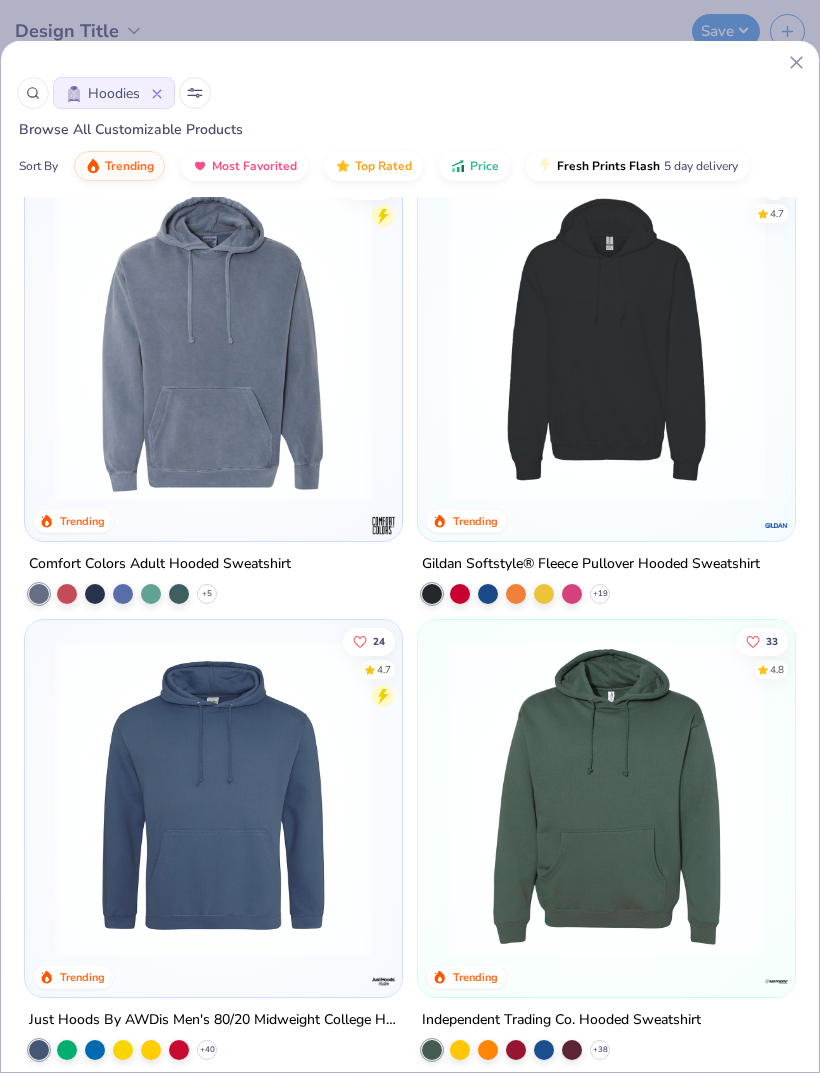 scroll, scrollTop: 2255, scrollLeft: 0, axis: vertical 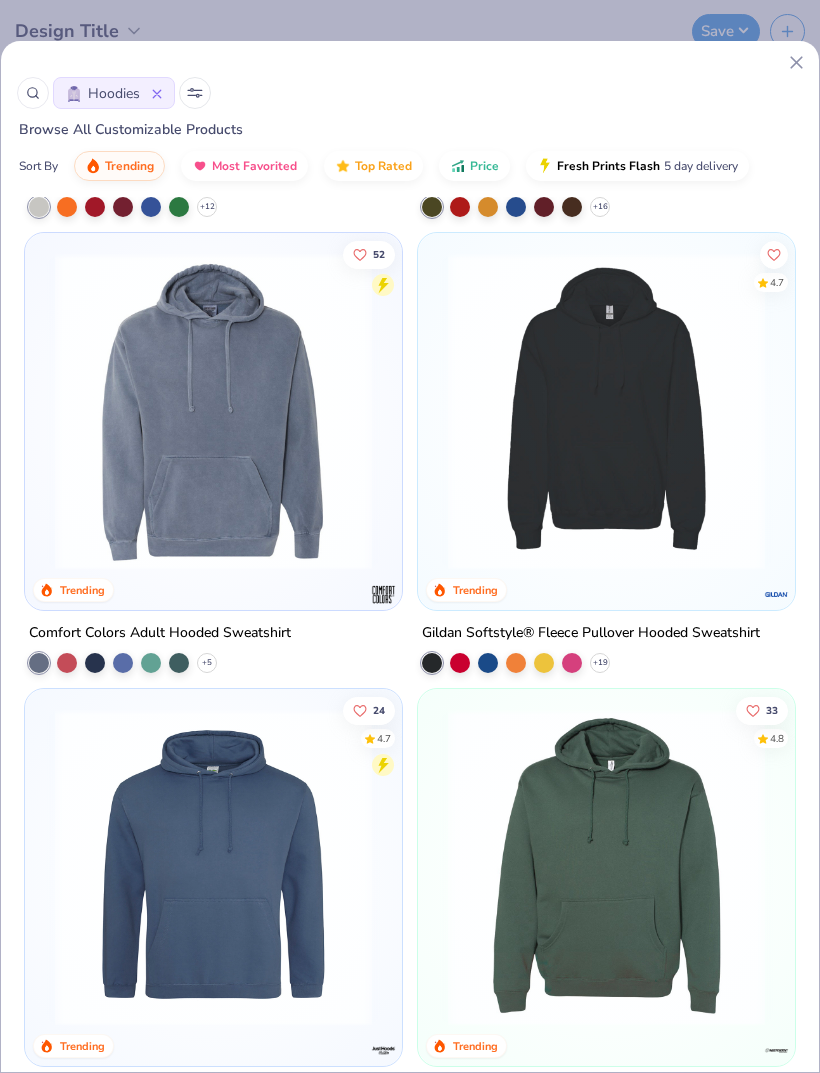 click 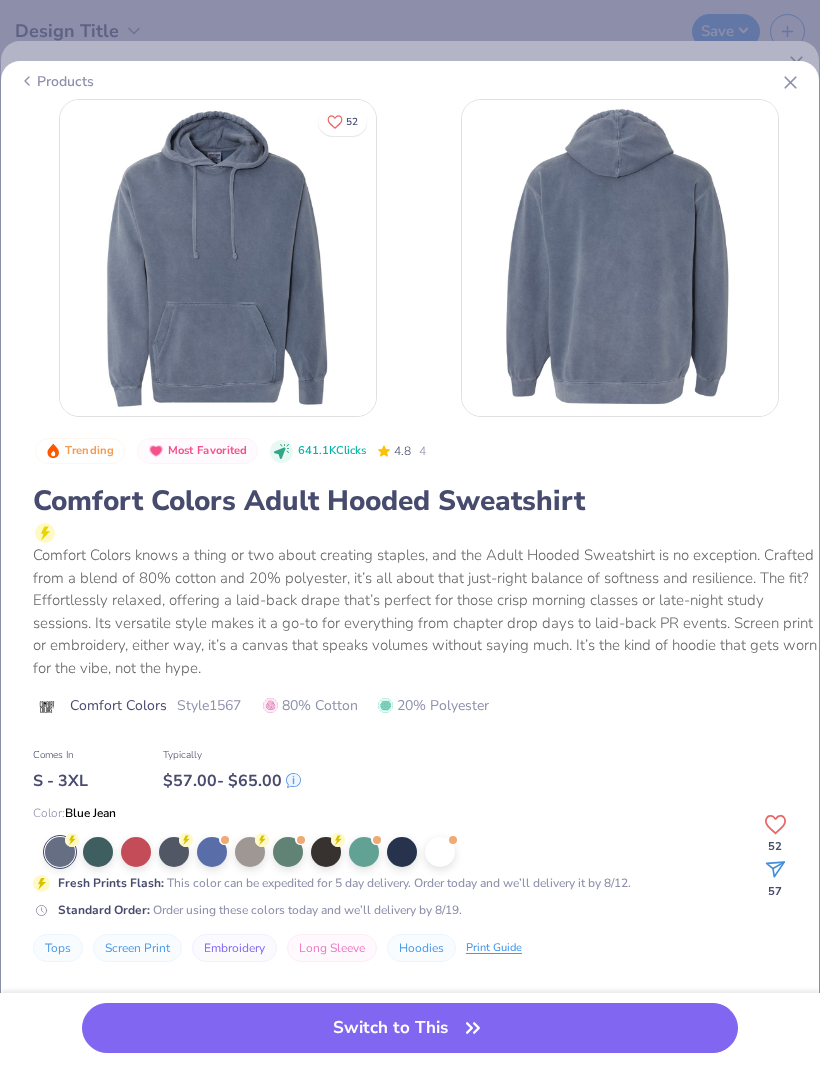 click at bounding box center [326, 852] 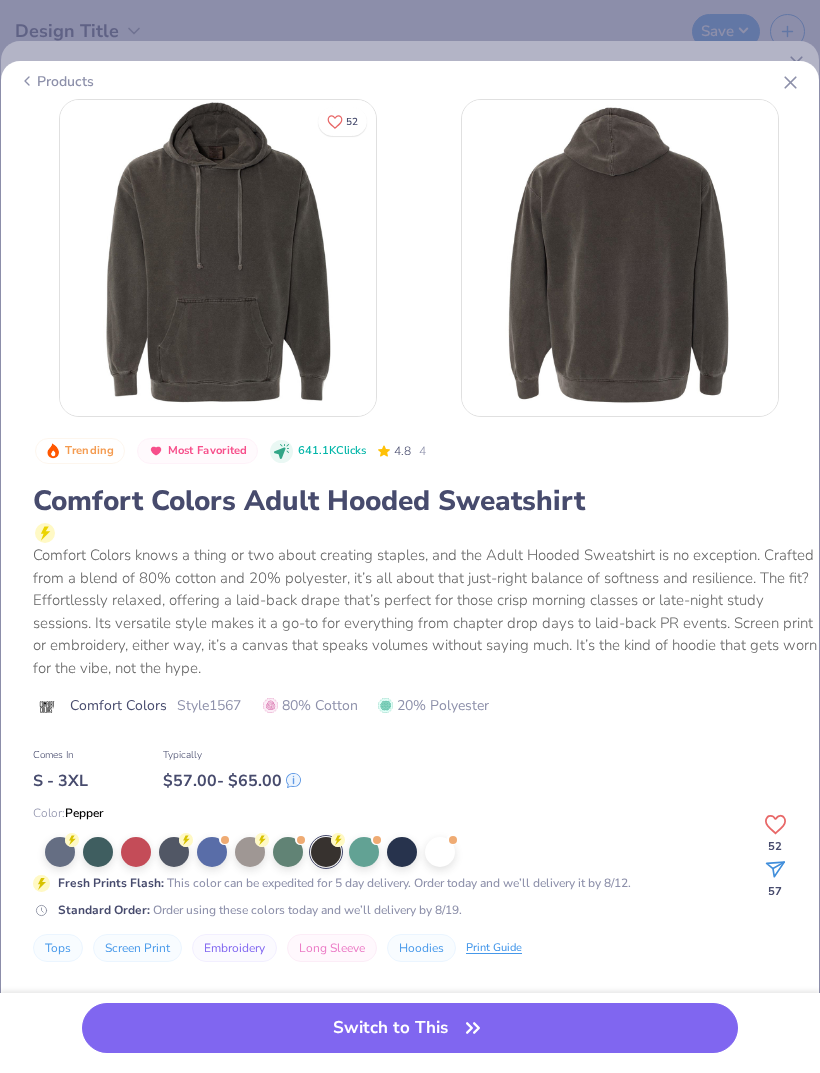 click at bounding box center [174, 852] 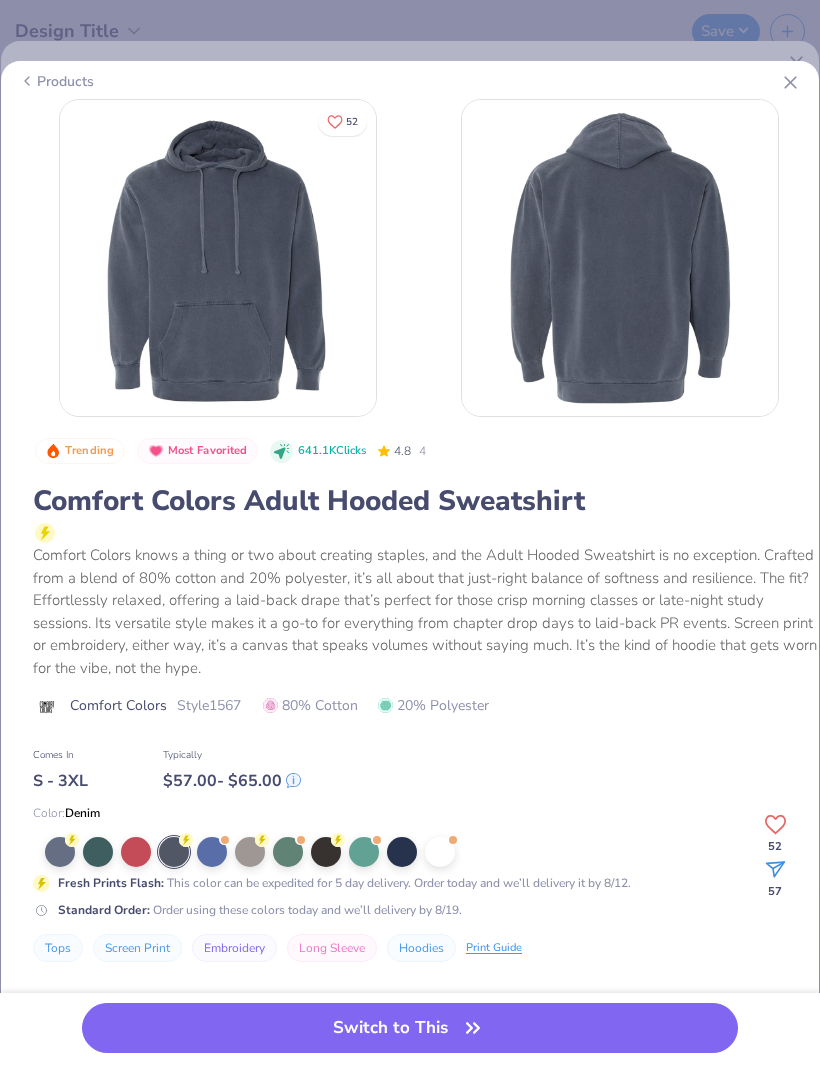 click 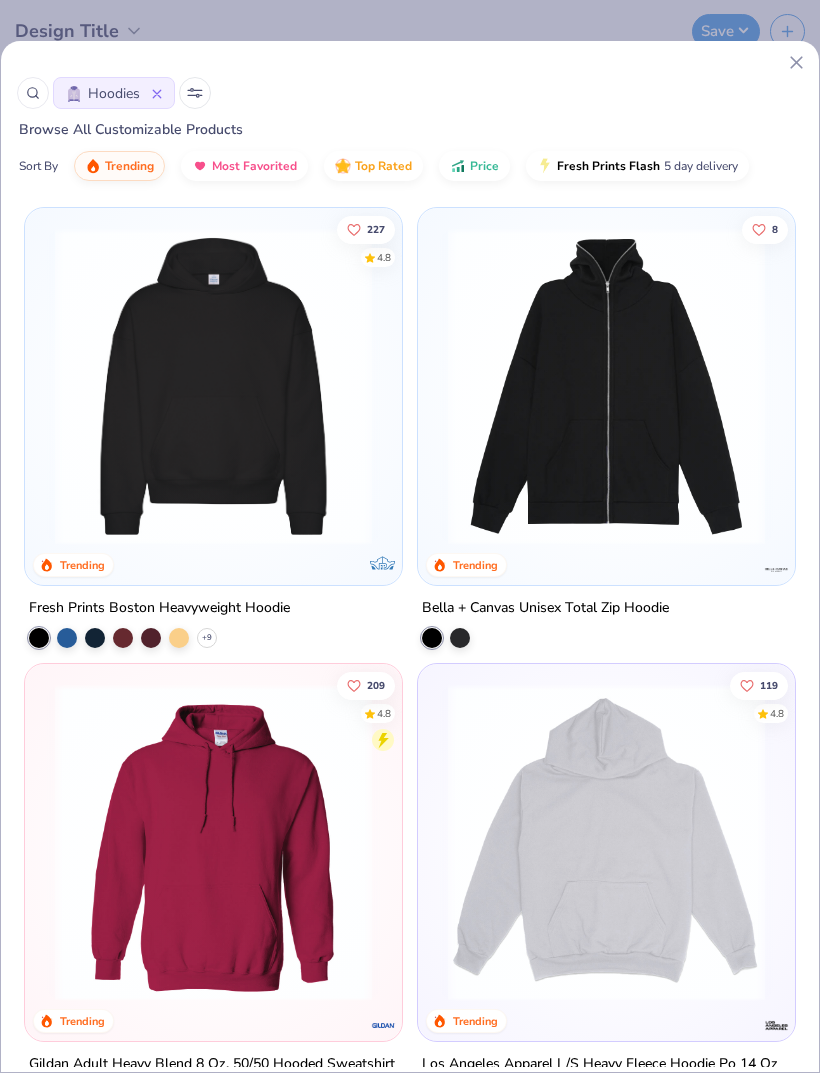 scroll, scrollTop: -1, scrollLeft: 0, axis: vertical 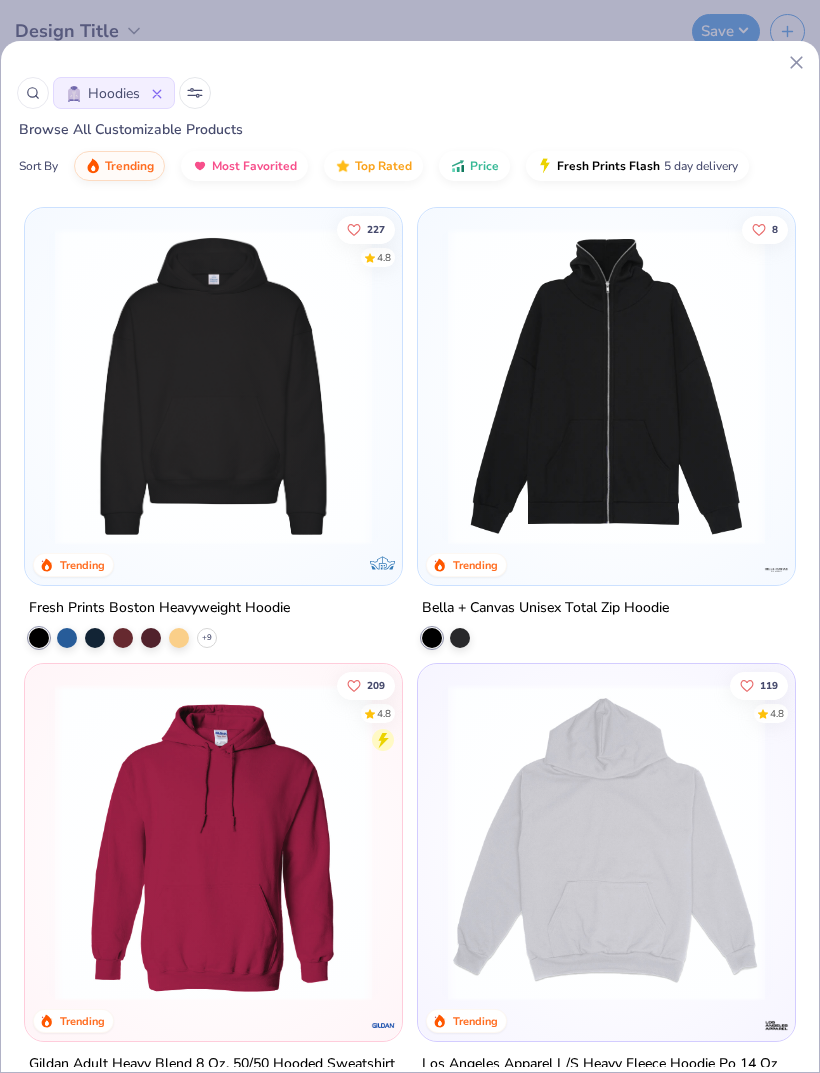 click 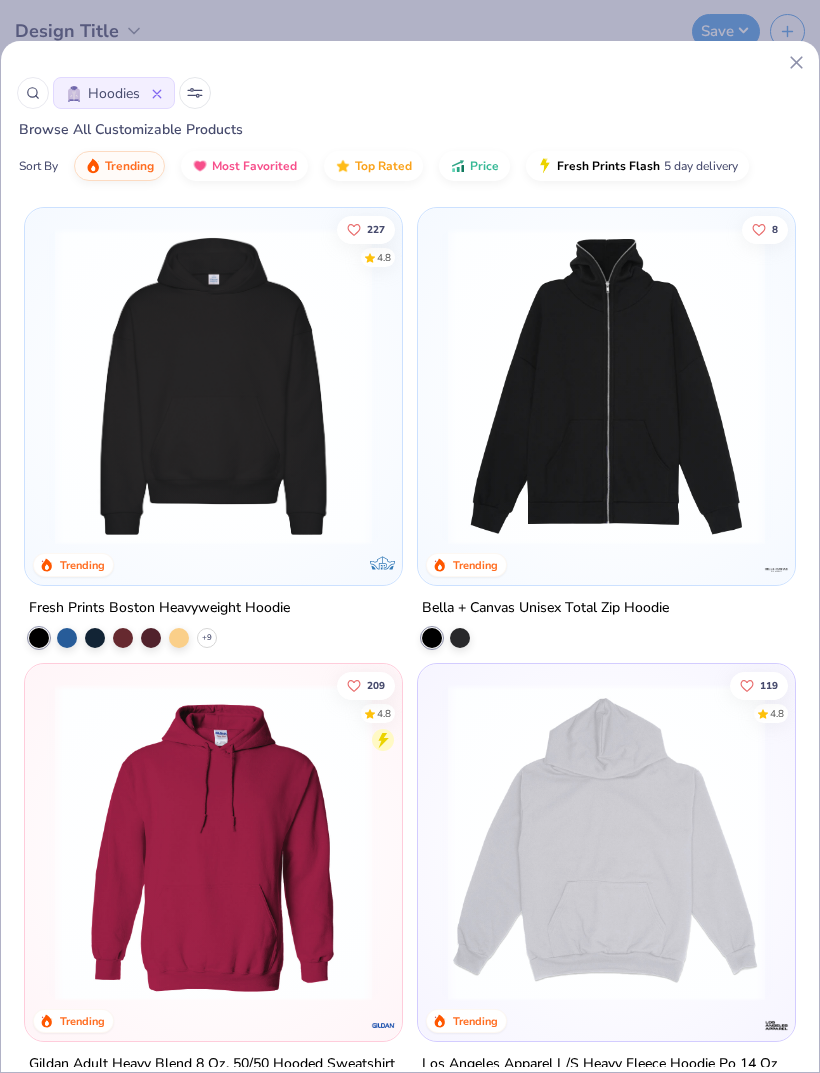 scroll, scrollTop: 0, scrollLeft: 0, axis: both 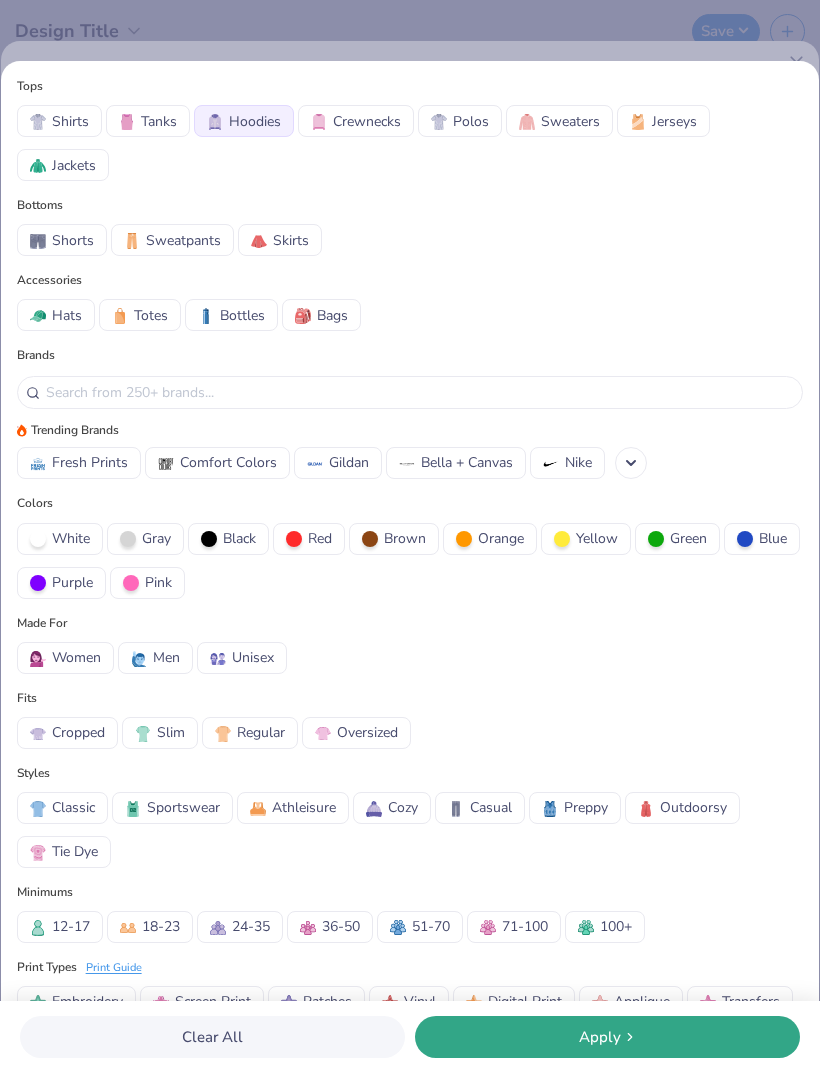 click on "Comfort Colors" at bounding box center (228, 462) 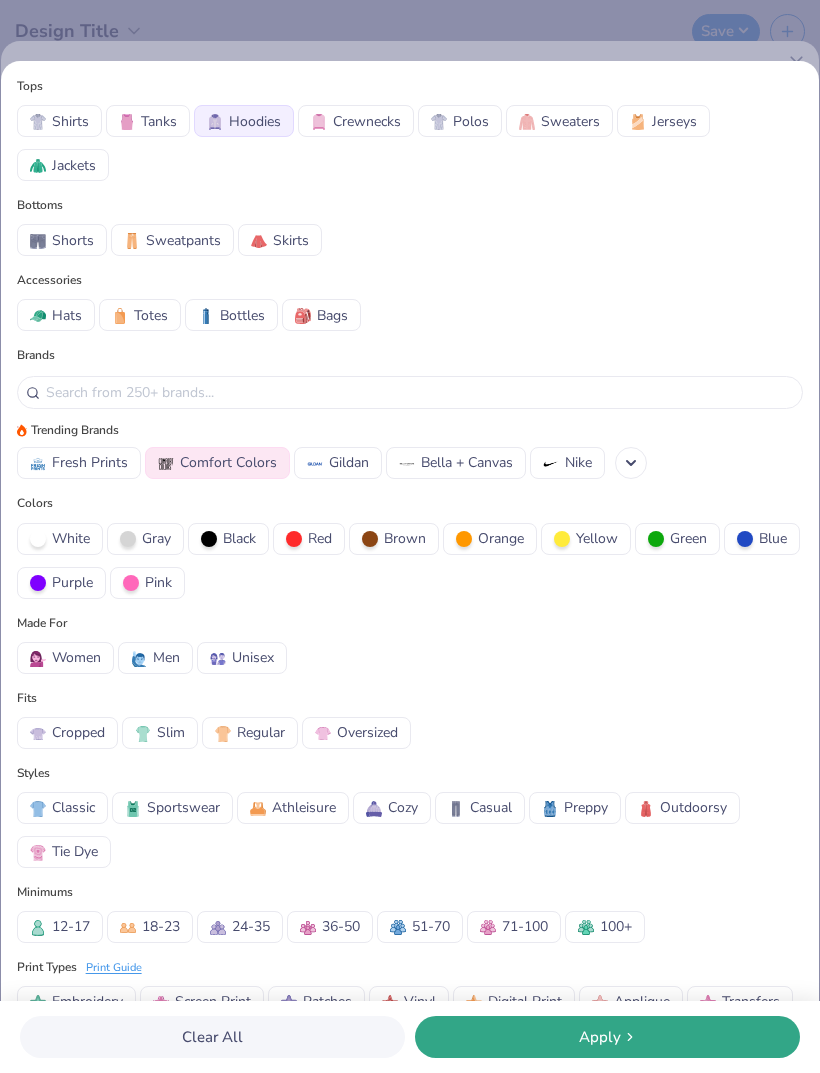 click on "Apply" at bounding box center [607, 1037] 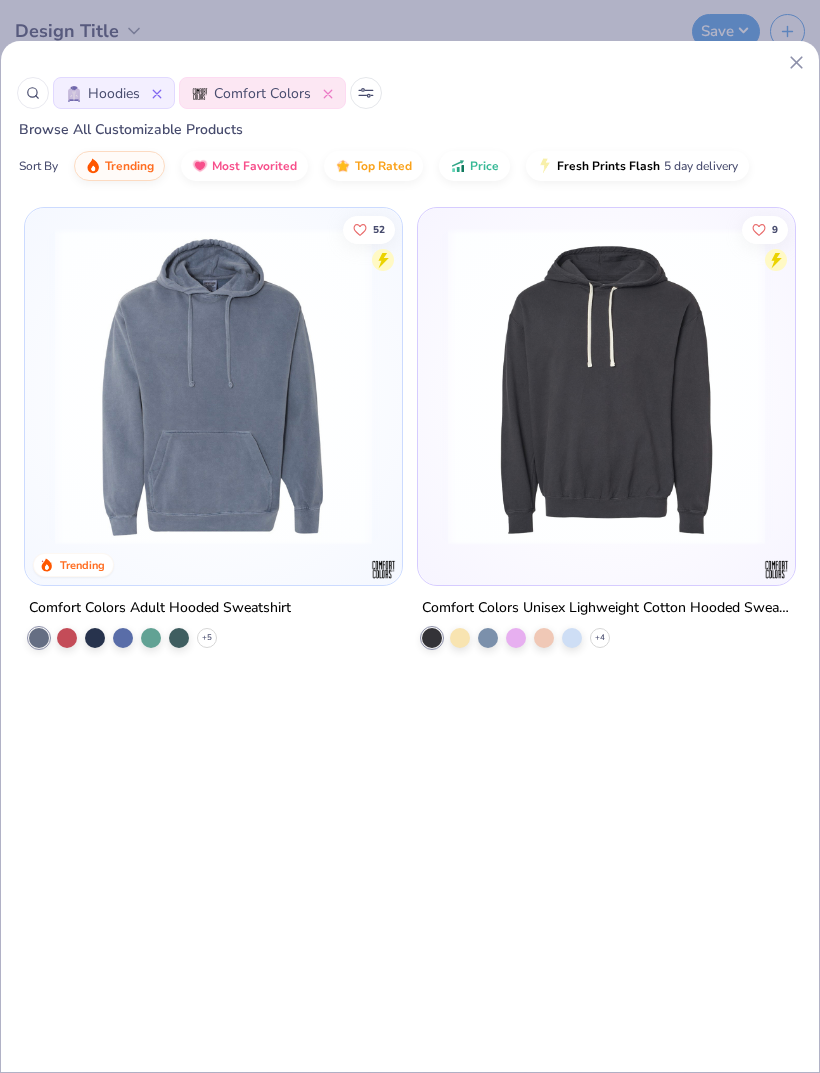 click at bounding box center (398, 62) 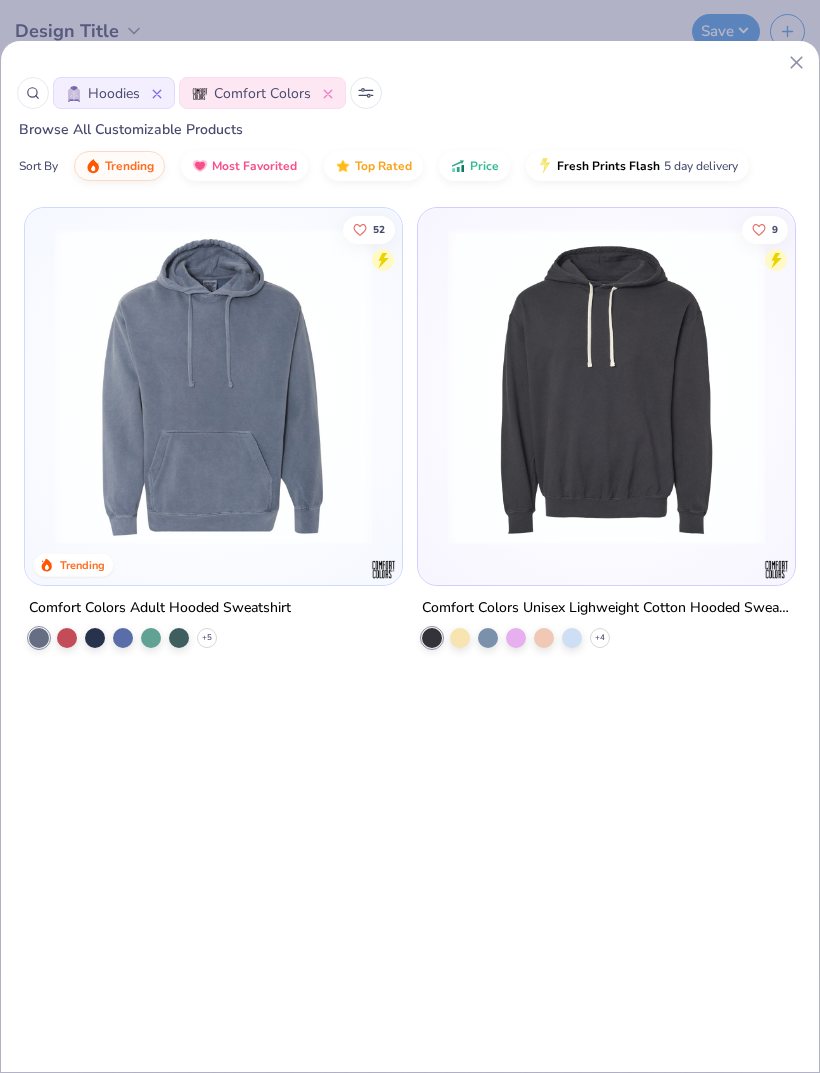 click on "Comfort Colors" at bounding box center [262, 93] 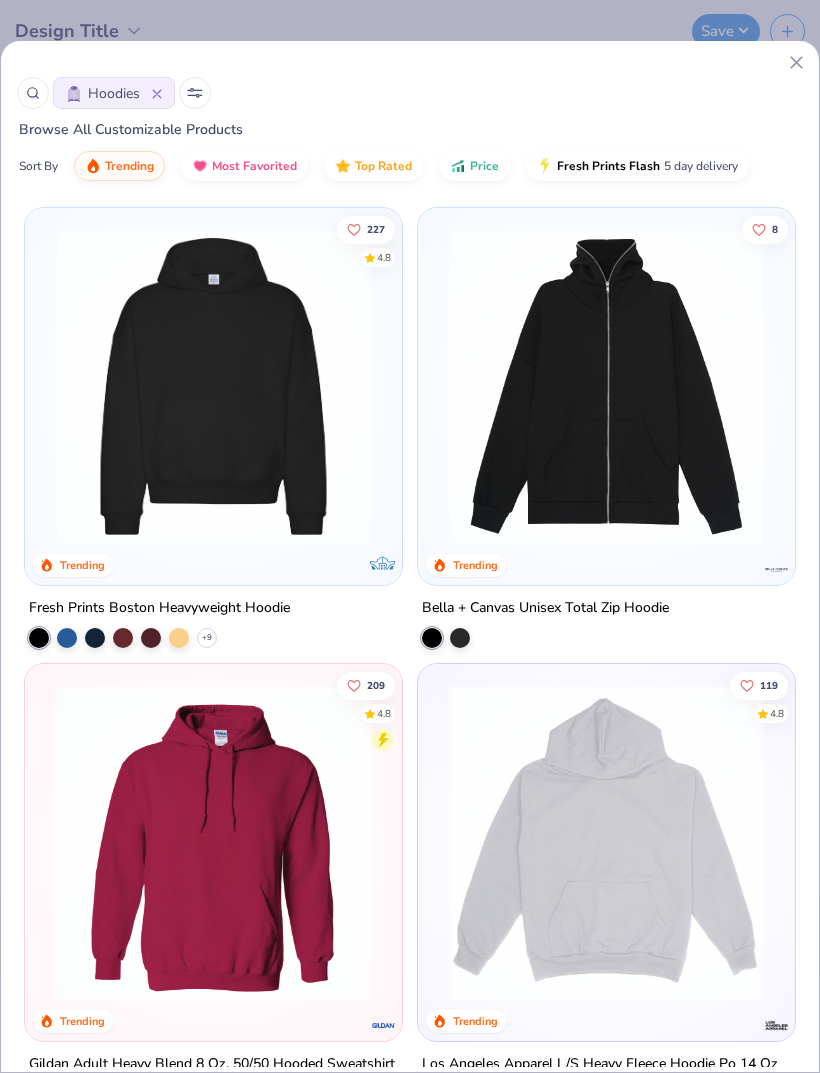 click at bounding box center (213, 386) 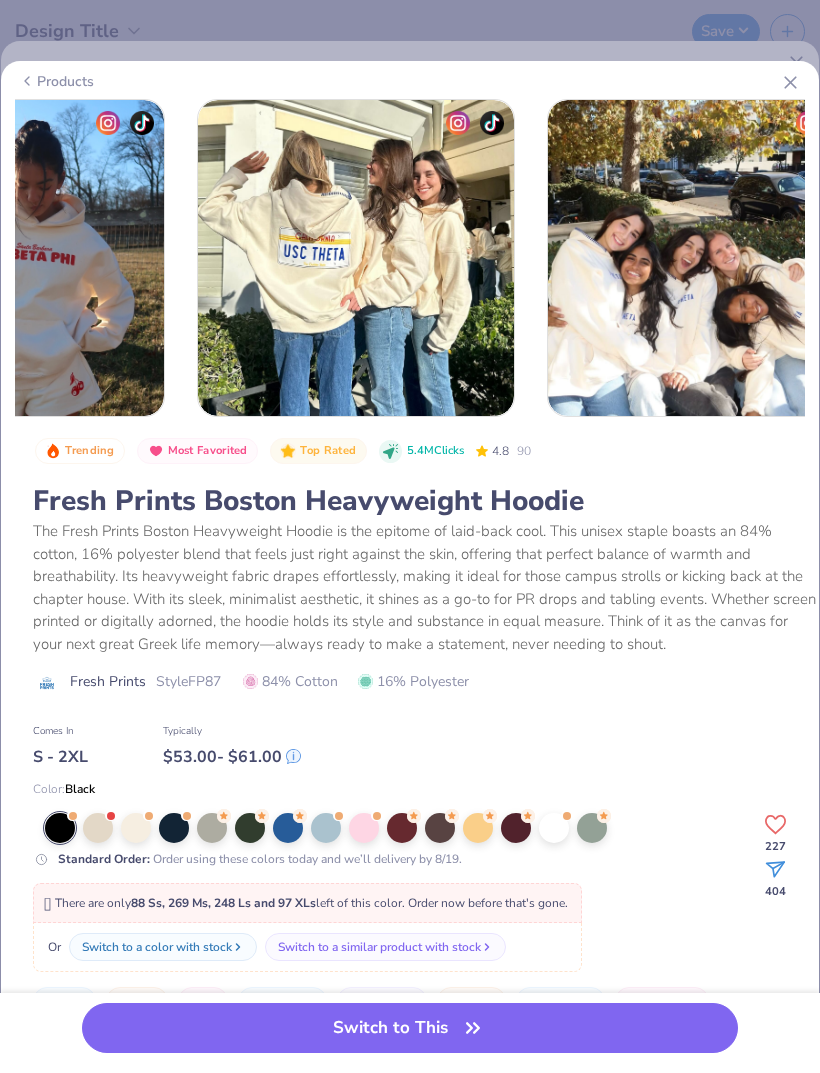 scroll, scrollTop: 0, scrollLeft: 1449, axis: horizontal 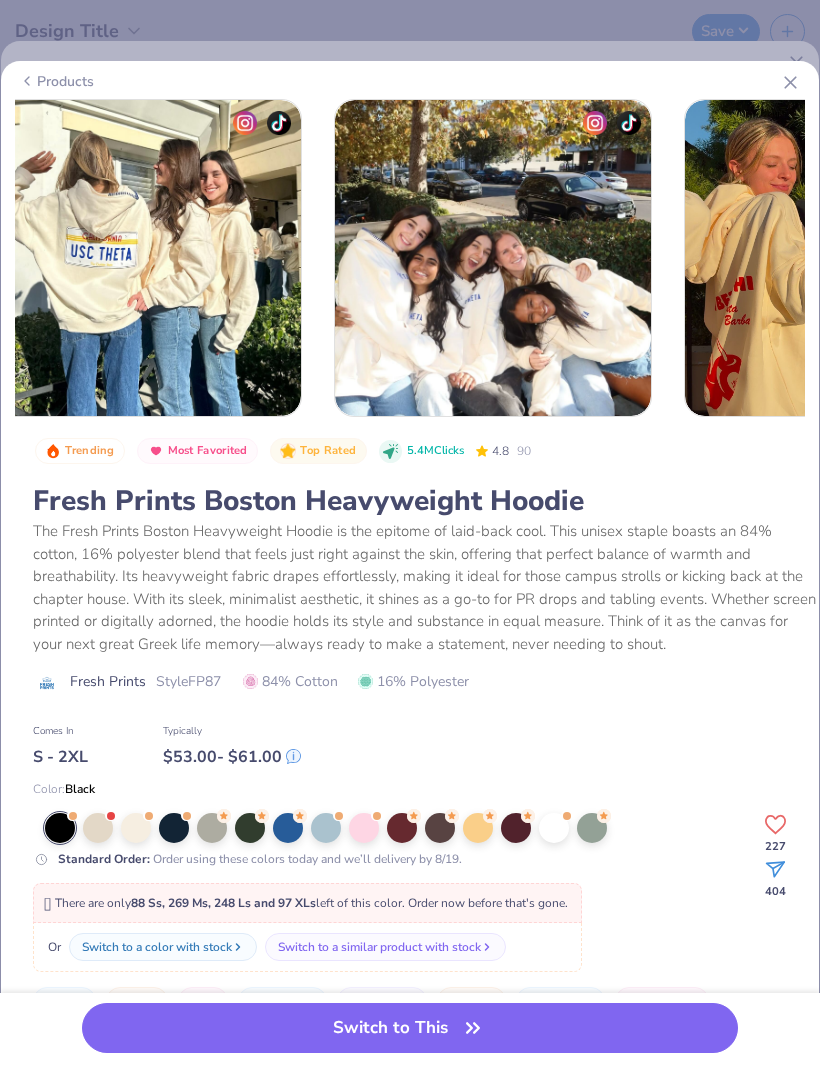 click on "Switch to This" at bounding box center (410, 1028) 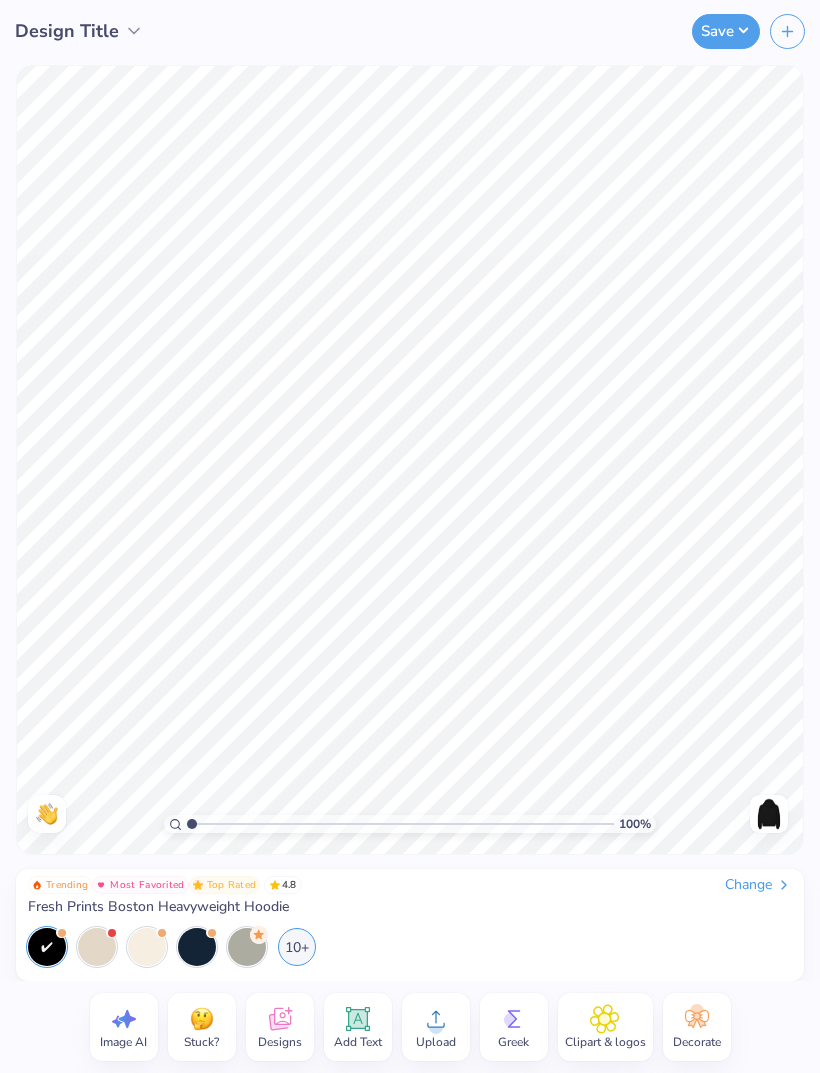 click 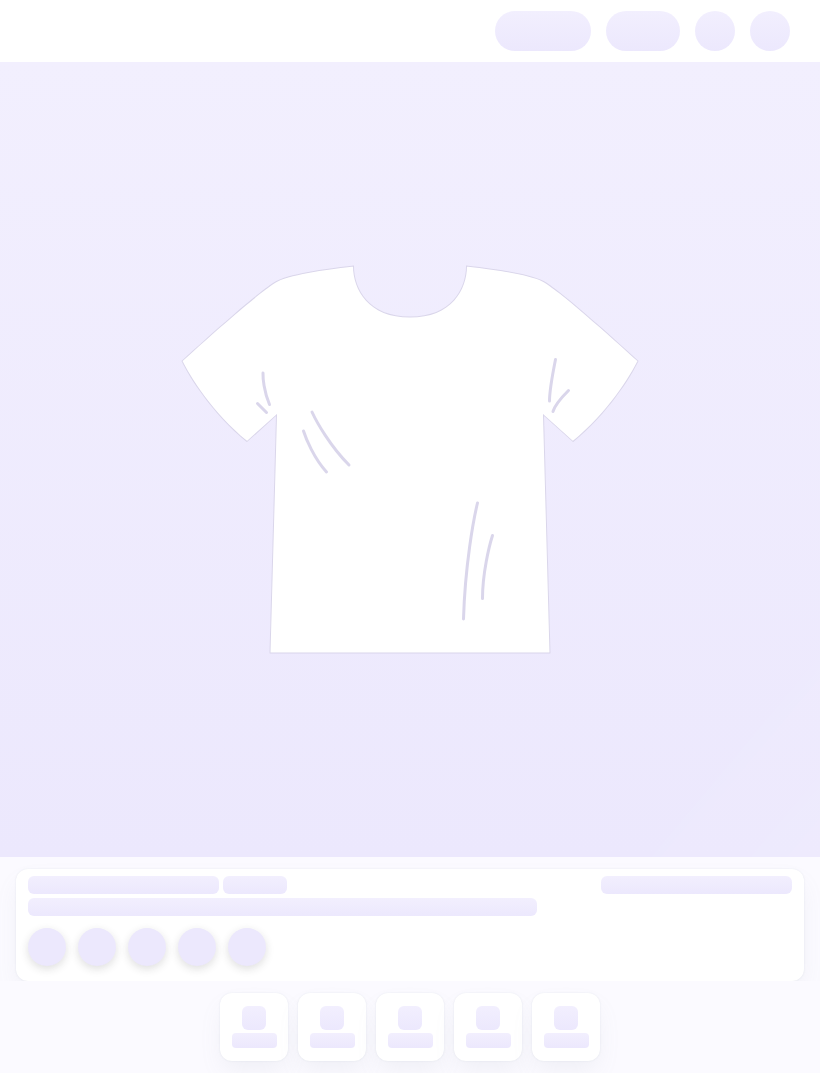 scroll, scrollTop: 0, scrollLeft: 0, axis: both 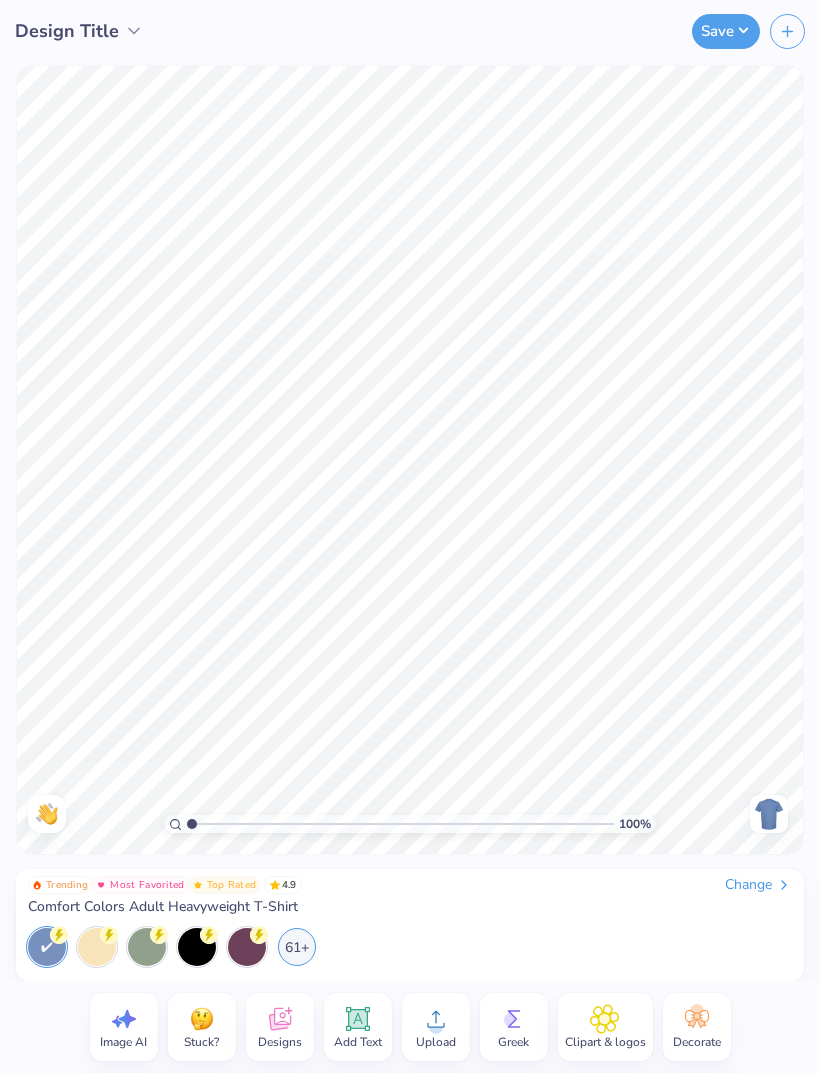 click on "Upload" at bounding box center (436, 1027) 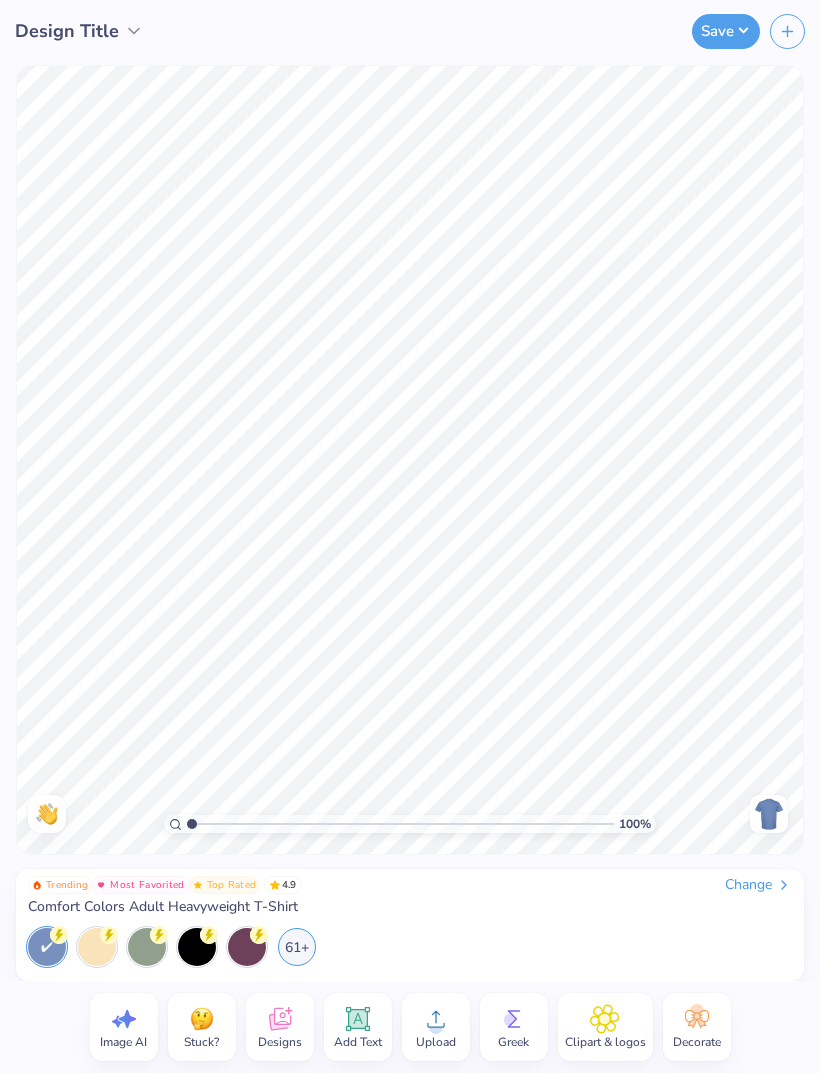 click on "Change" at bounding box center (758, 885) 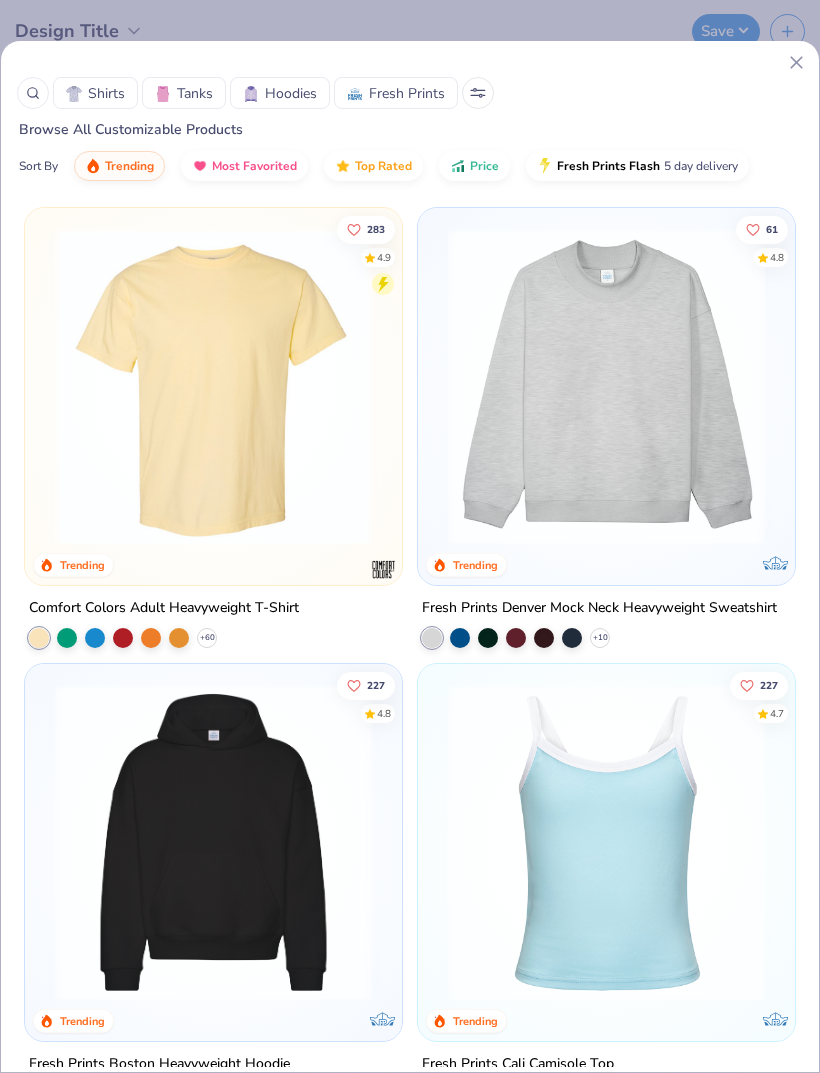 click on "Hoodies" at bounding box center [291, 93] 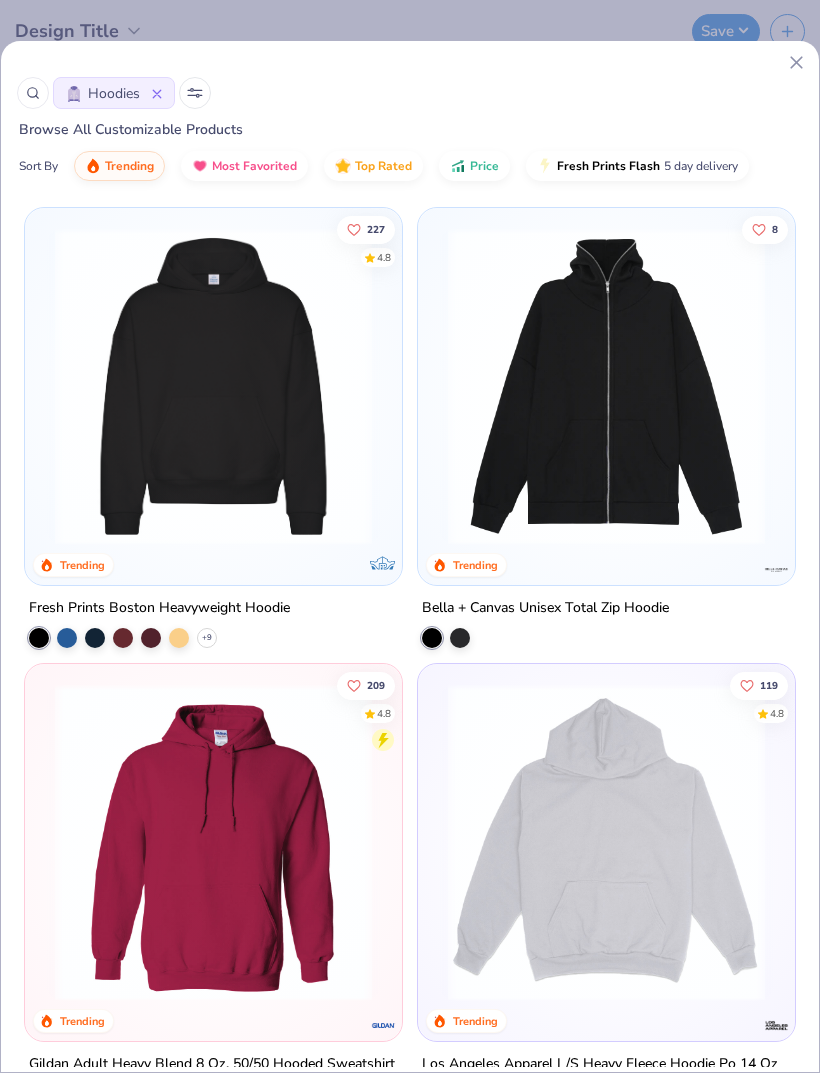 click at bounding box center [213, 386] 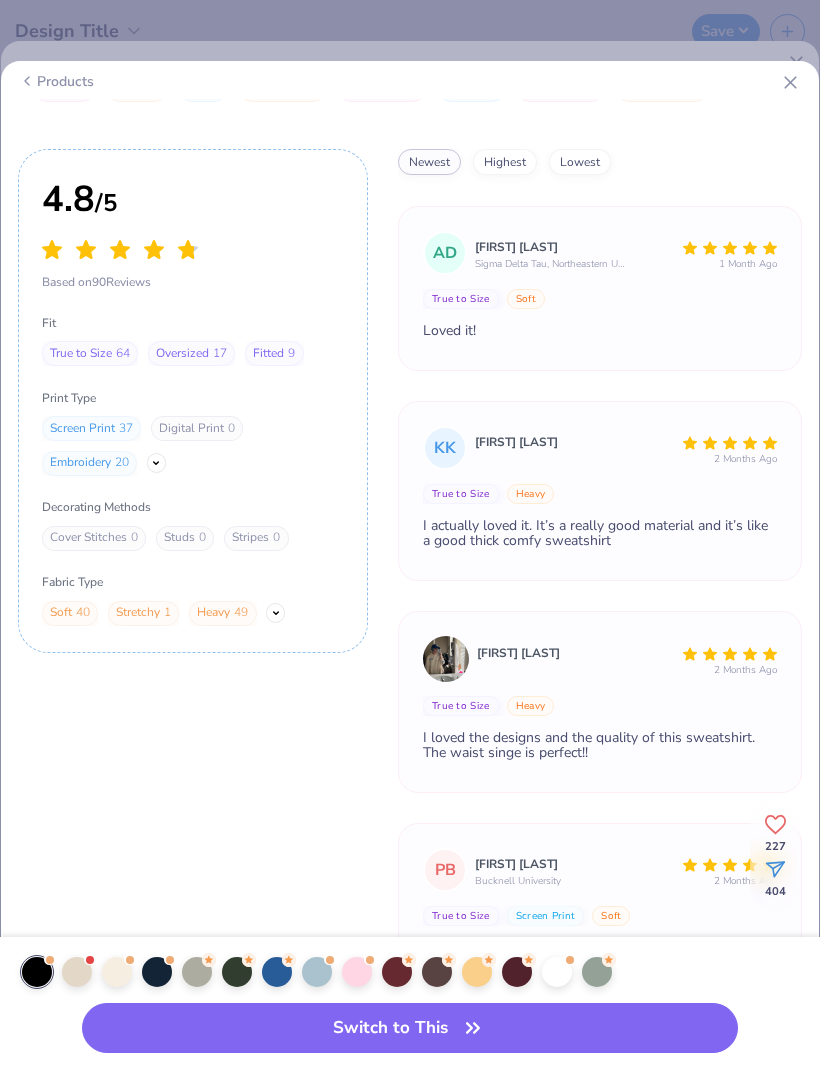 scroll, scrollTop: 913, scrollLeft: 0, axis: vertical 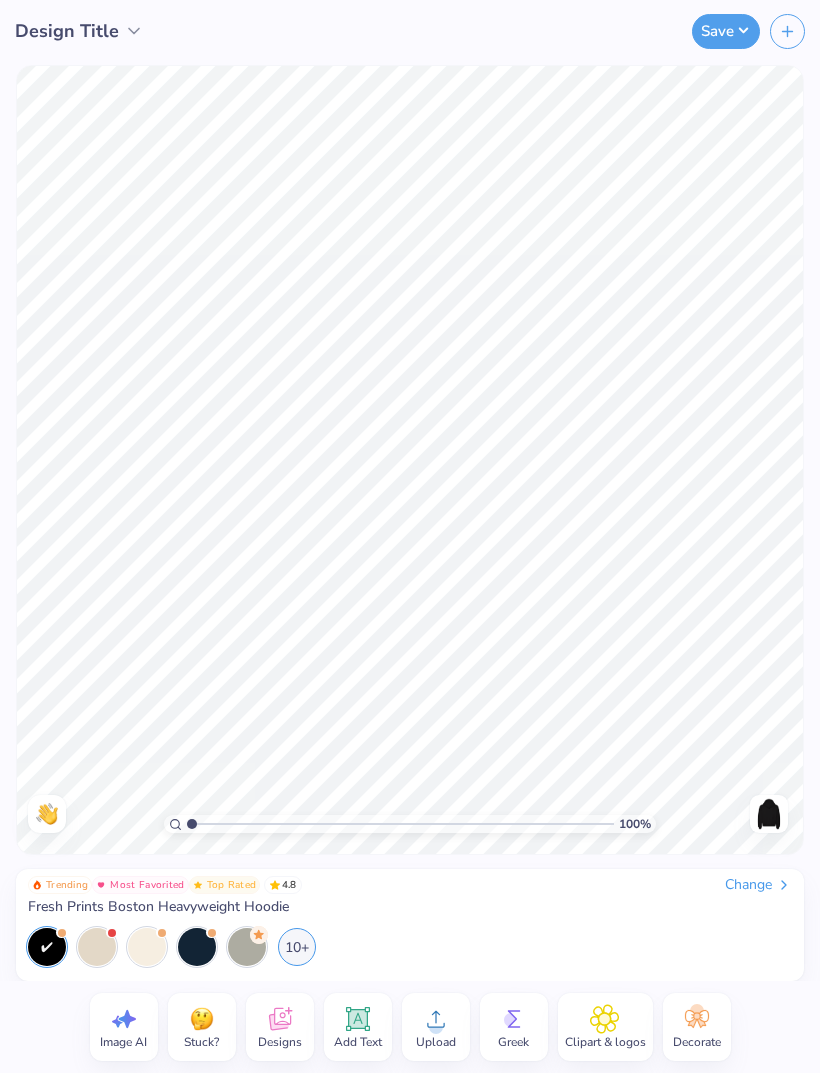 click at bounding box center [769, 814] 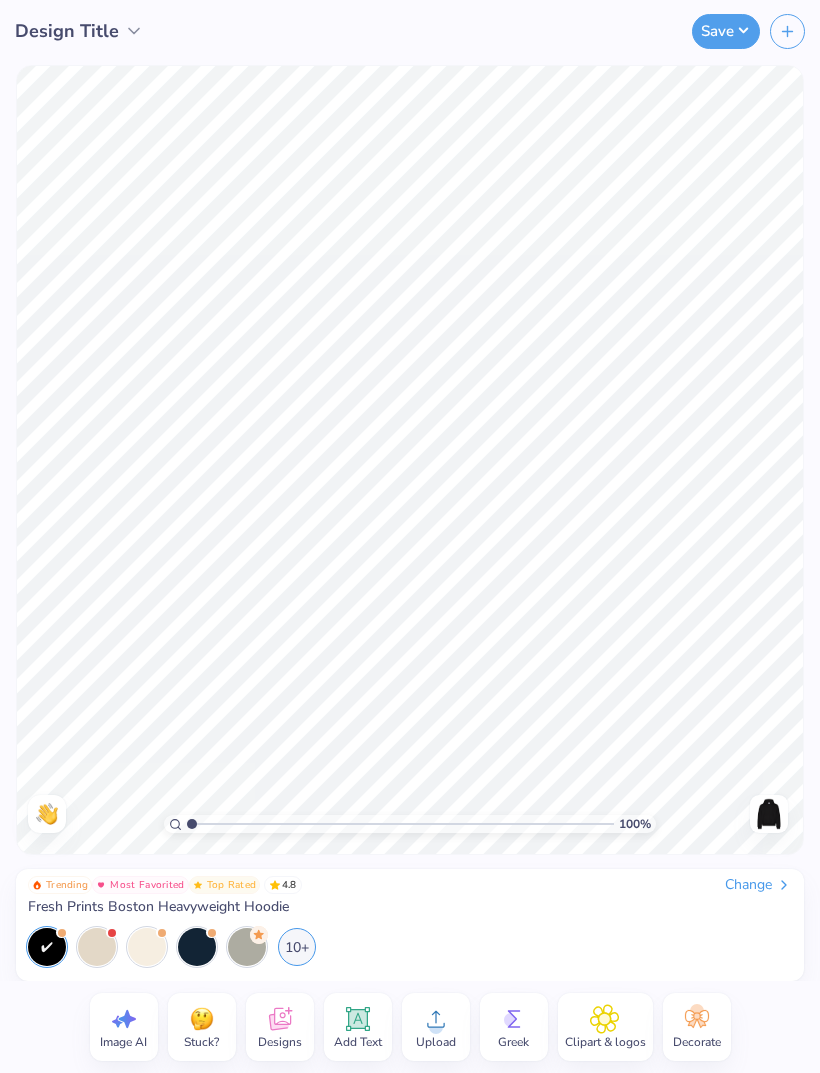 click on "Change" at bounding box center [758, 885] 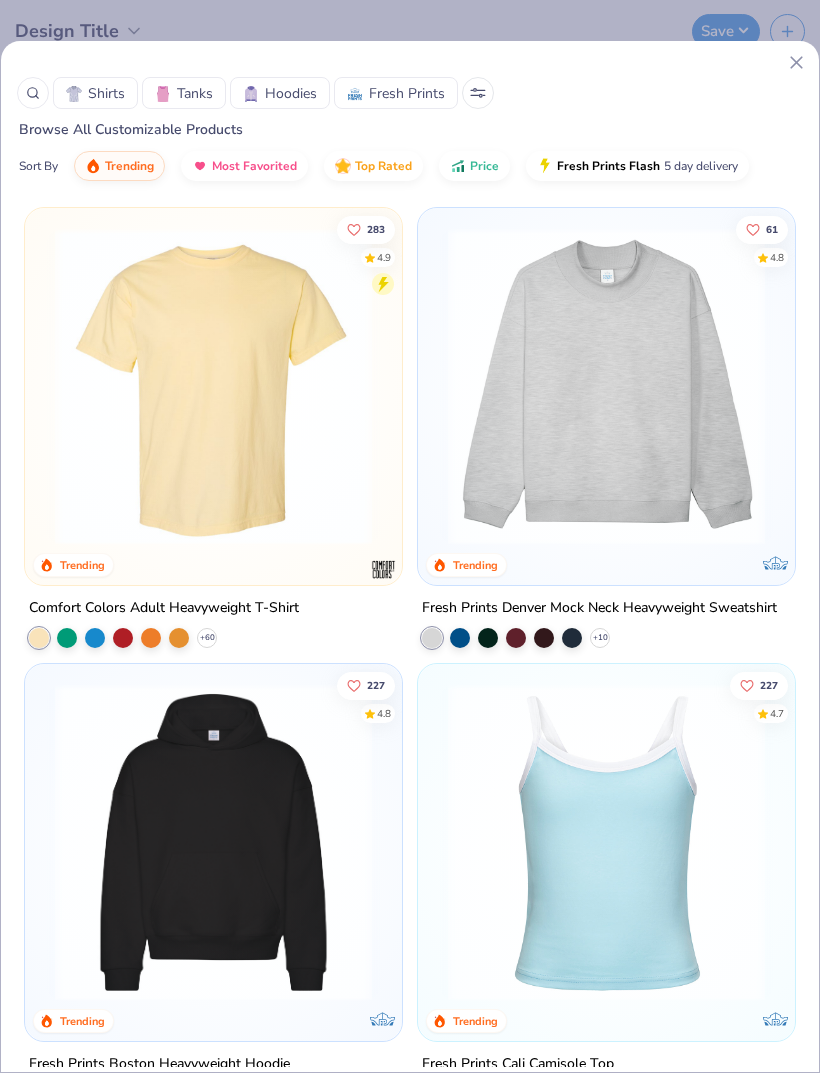 scroll, scrollTop: 281, scrollLeft: 0, axis: vertical 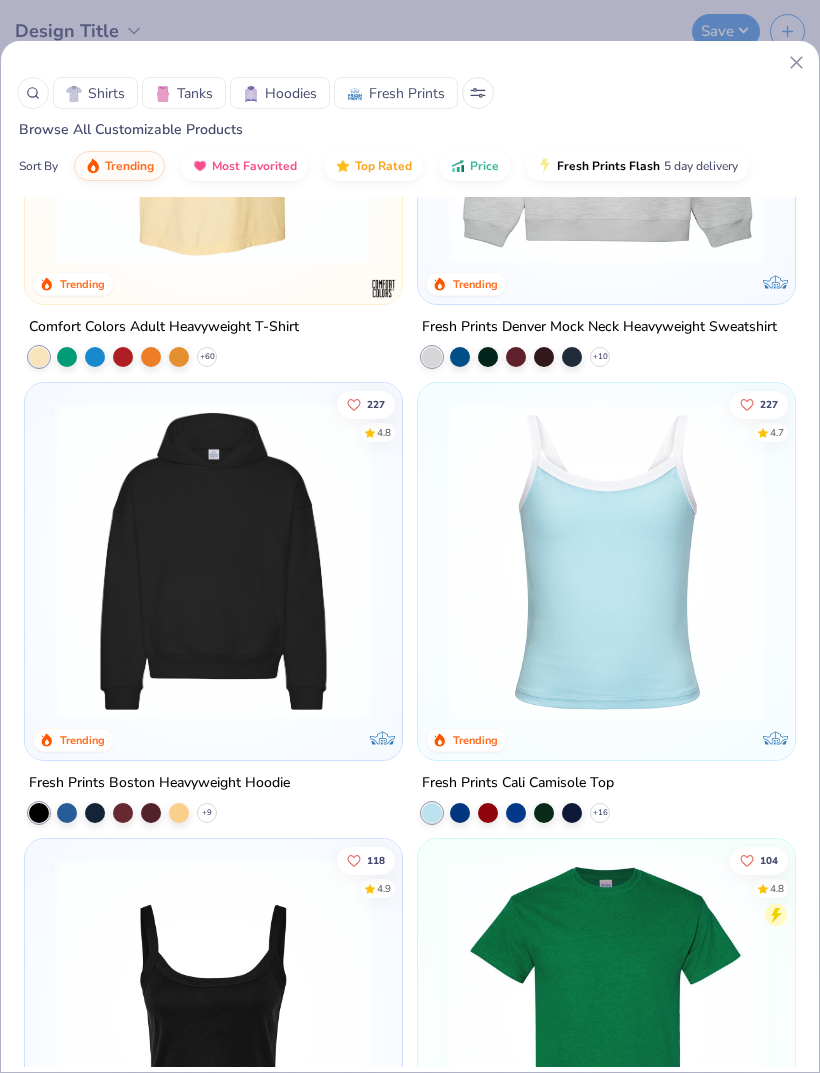 click at bounding box center [213, 561] 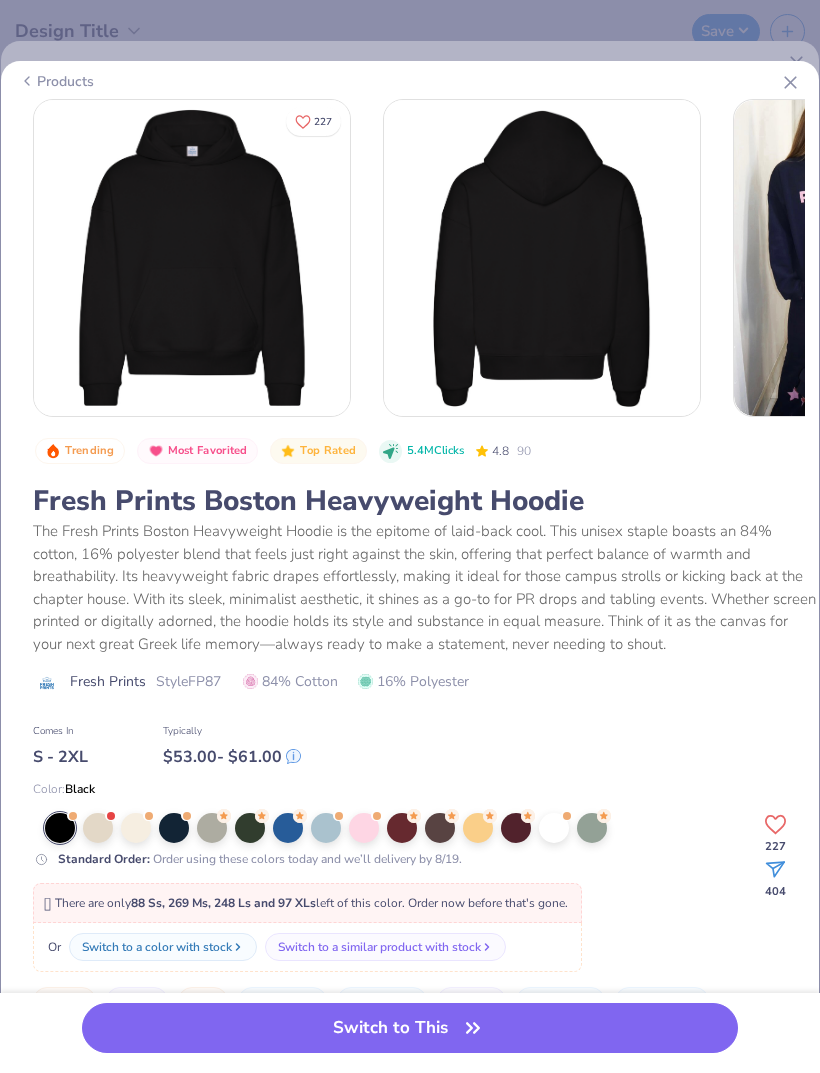 click 